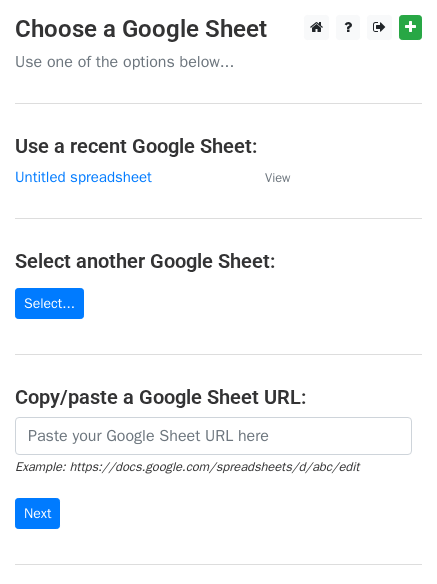 scroll, scrollTop: 0, scrollLeft: 0, axis: both 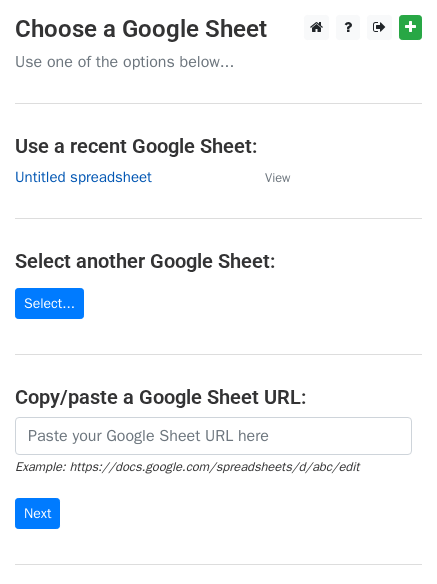click on "Untitled spreadsheet" at bounding box center (83, 177) 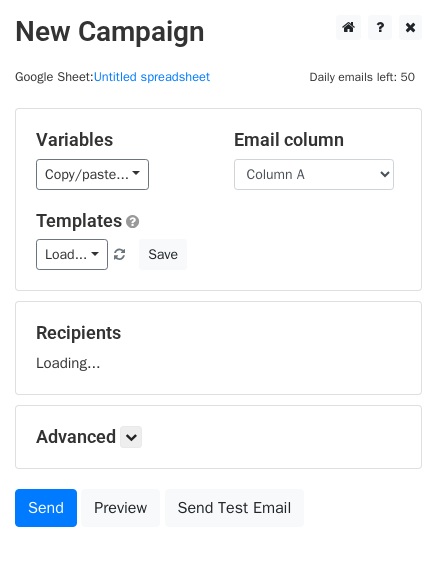 scroll, scrollTop: 0, scrollLeft: 0, axis: both 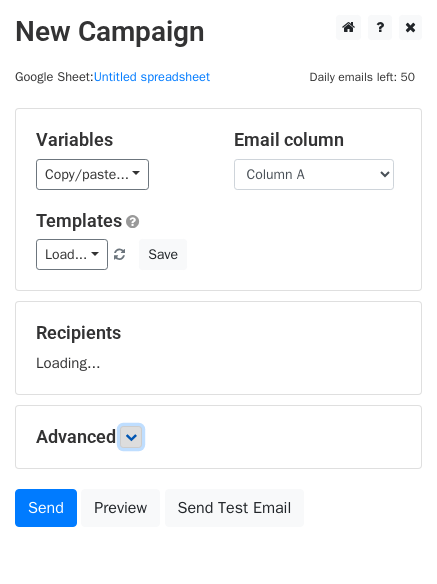 click on "Variables
Copy/paste...
{{Column A}}
{{Column B}}
{{Column C}}
Email column
Column A
Column B
Column C
Templates
Load...
No templates saved
Save
Recipients Loading...
Advanced
Tracking
Track Opens
UTM Codes
Track Clicks
Filters
Only include spreadsheet rows that match the following filters:
Schedule
Send now
Unsubscribe
Add unsubscribe link
Copy unsubscribe link
Send
Preview
Send Test Email" at bounding box center [218, 322] 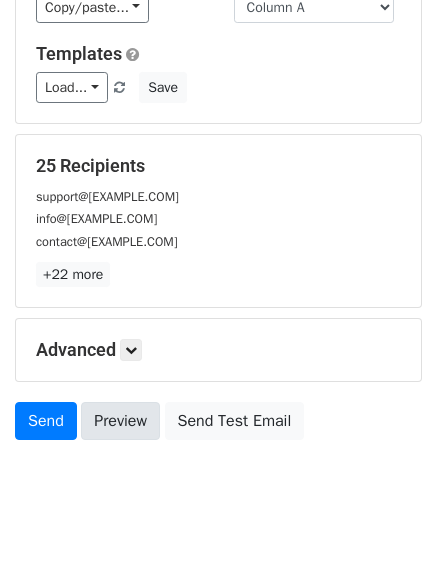 scroll, scrollTop: 193, scrollLeft: 0, axis: vertical 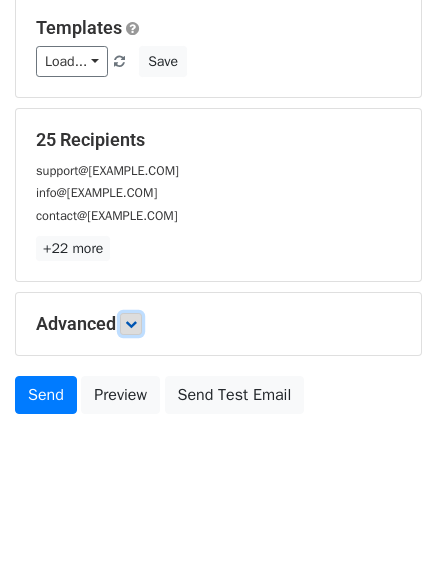 click at bounding box center (131, 324) 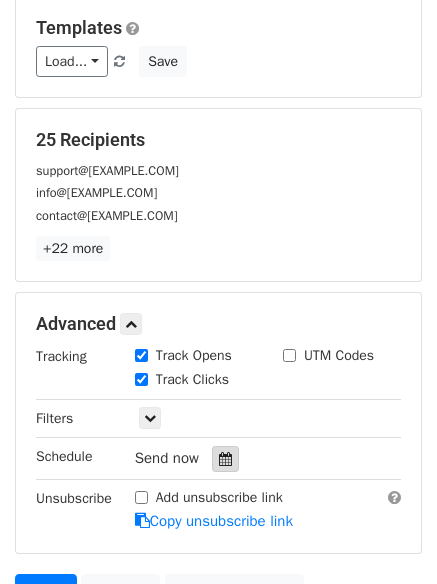 click at bounding box center [225, 459] 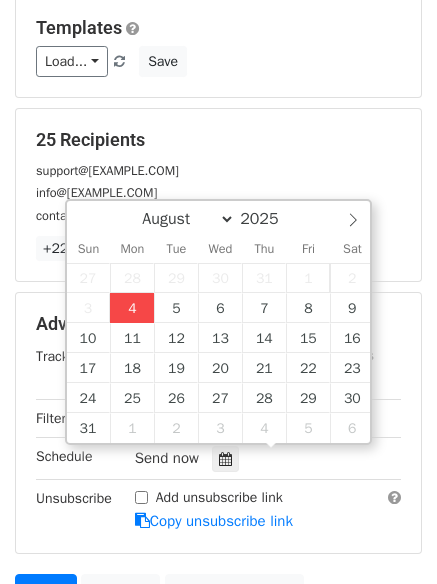 type on "2025-08-04 16:46" 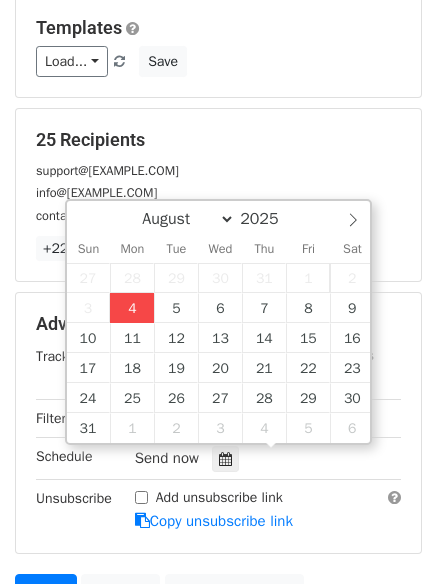type on "04" 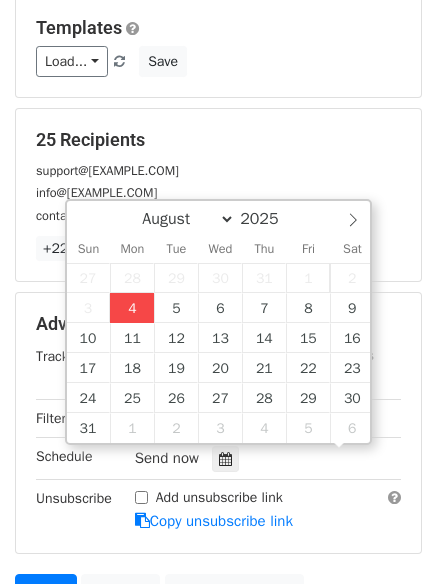 scroll, scrollTop: 1, scrollLeft: 0, axis: vertical 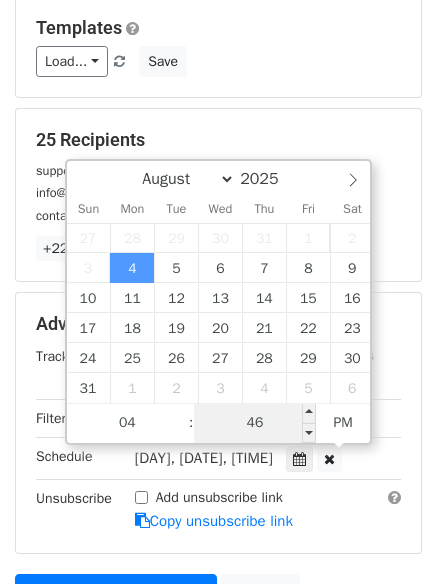 click on "46" at bounding box center [255, 423] 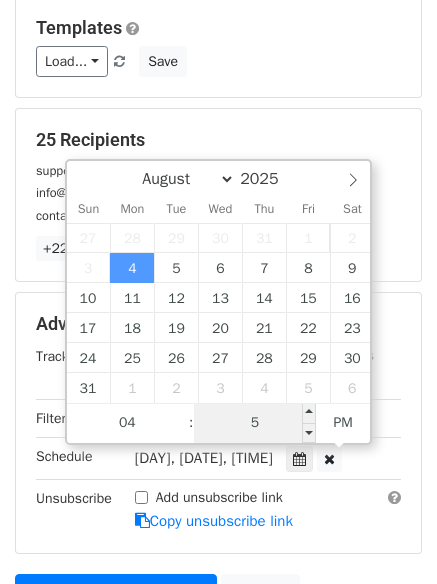 type on "55" 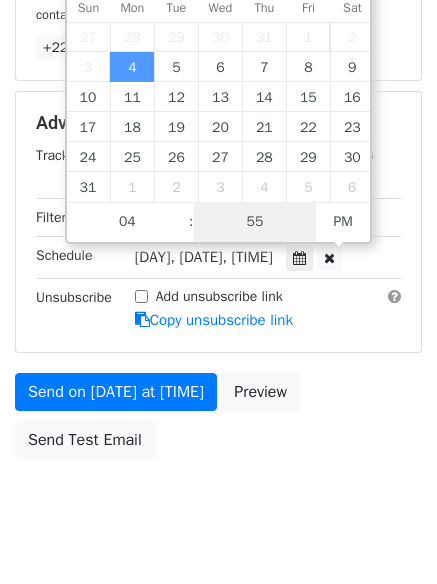scroll, scrollTop: 437, scrollLeft: 0, axis: vertical 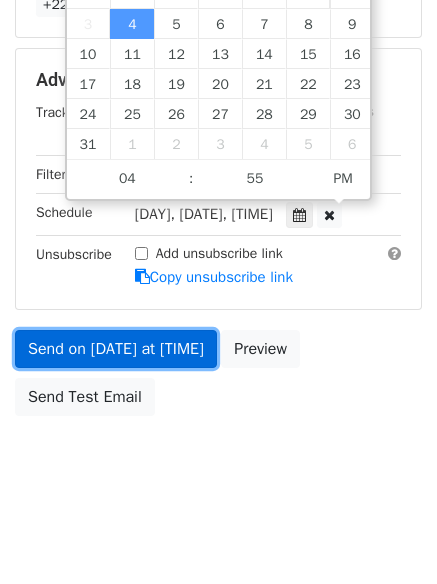 type on "2025-08-04 16:55" 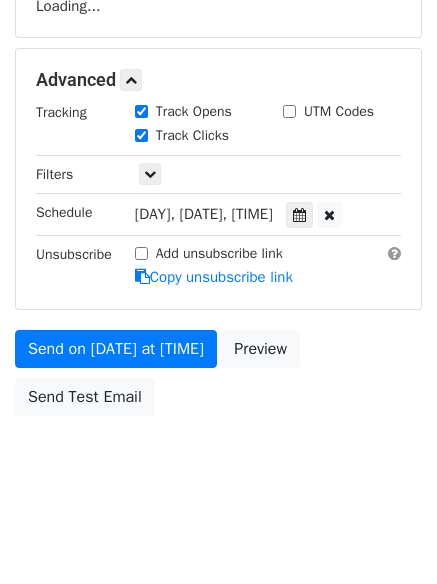 scroll, scrollTop: 437, scrollLeft: 0, axis: vertical 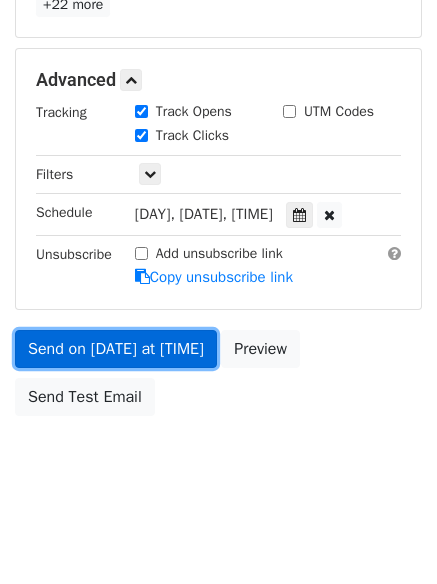 click on "Send on Aug 4 at 4:55pm" at bounding box center [116, 349] 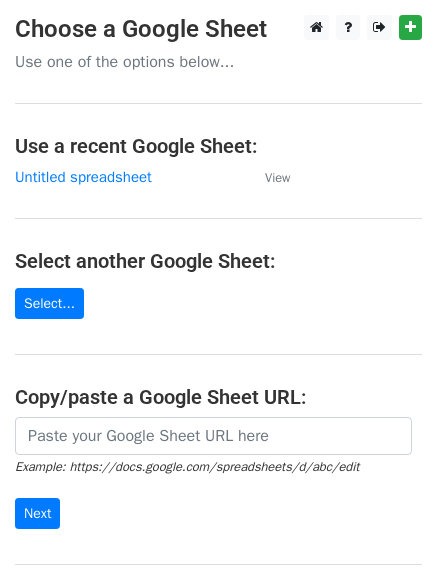 scroll, scrollTop: 0, scrollLeft: 0, axis: both 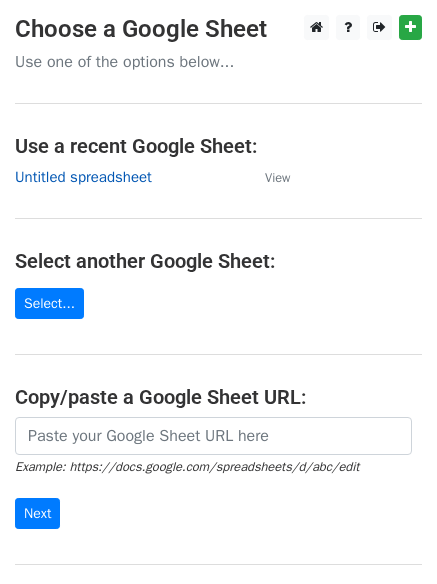 click on "Untitled spreadsheet" at bounding box center [83, 177] 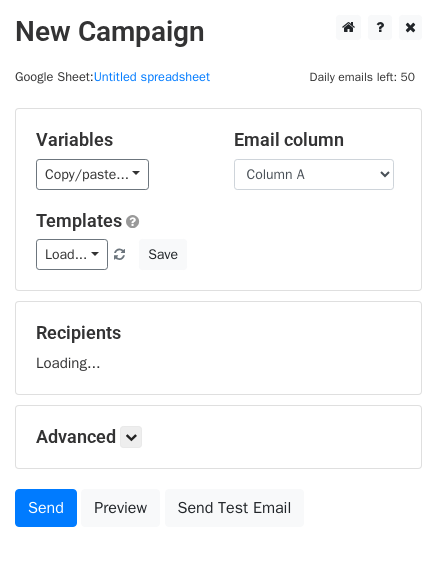 click on "Column A
Column B
Column C" at bounding box center (314, 174) 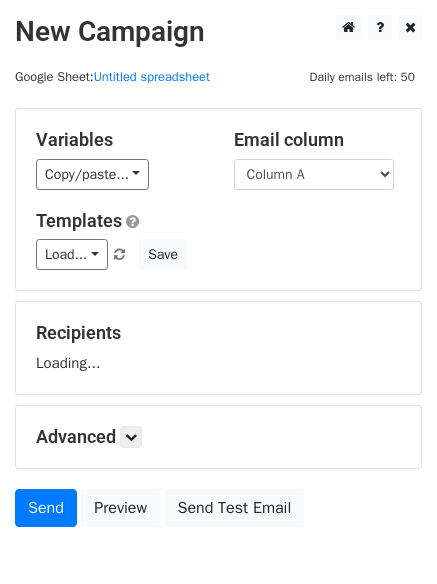 click on "Templates" at bounding box center (218, 221) 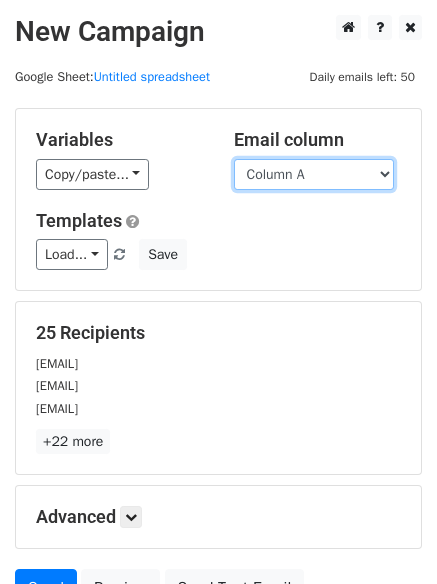 drag, startPoint x: 294, startPoint y: 172, endPoint x: 302, endPoint y: 185, distance: 15.264338 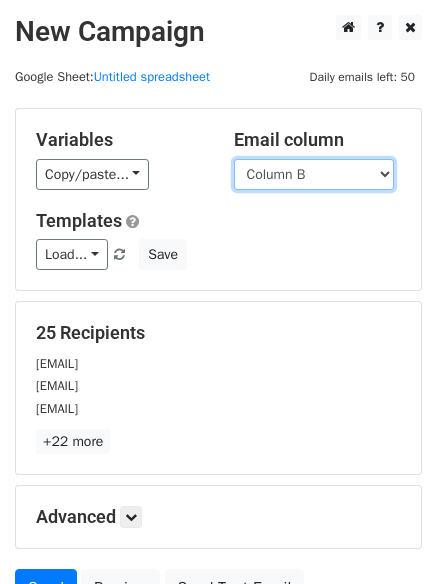 click on "Column A
Column B
Column C" at bounding box center [314, 174] 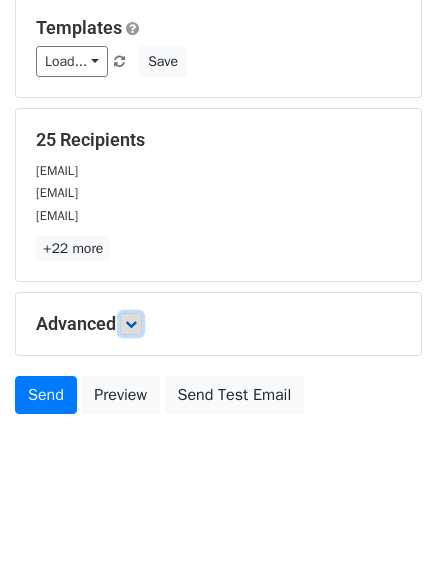 click at bounding box center (131, 324) 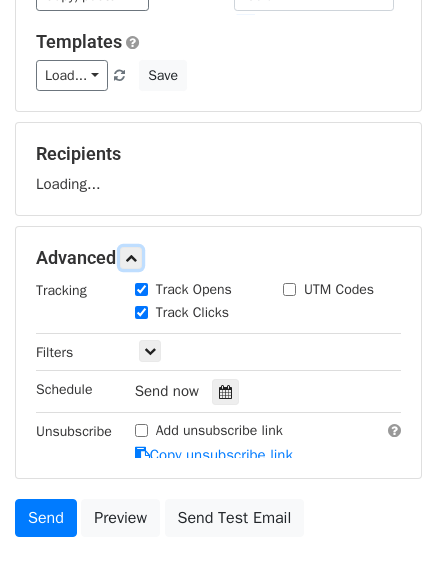 scroll, scrollTop: 206, scrollLeft: 0, axis: vertical 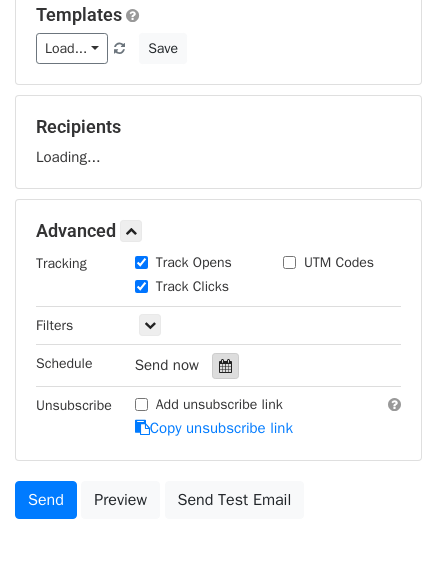 click at bounding box center [225, 366] 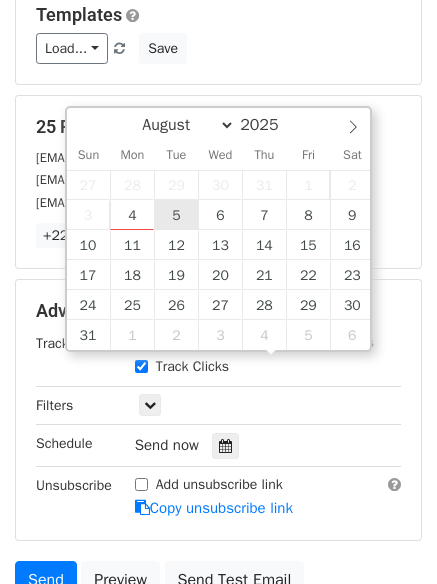 type on "2025-08-05 12:00" 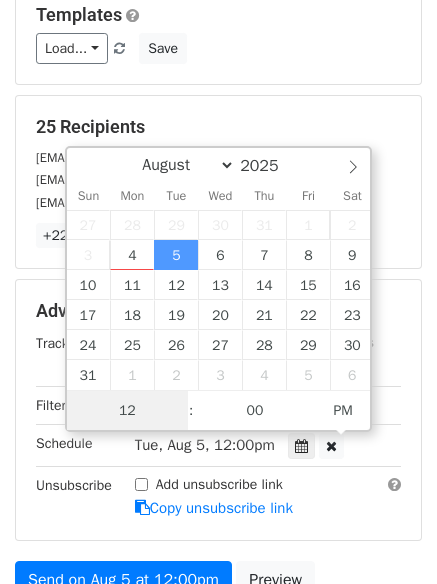 scroll, scrollTop: 1, scrollLeft: 0, axis: vertical 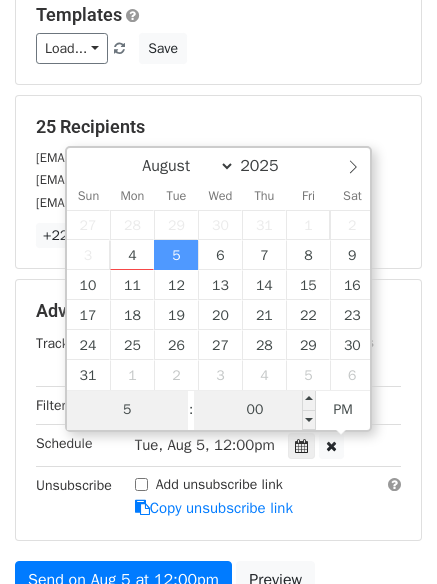 type on "5" 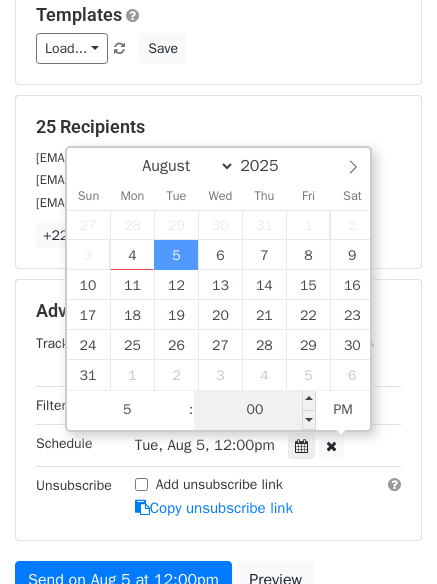type on "2025-08-05 17:00" 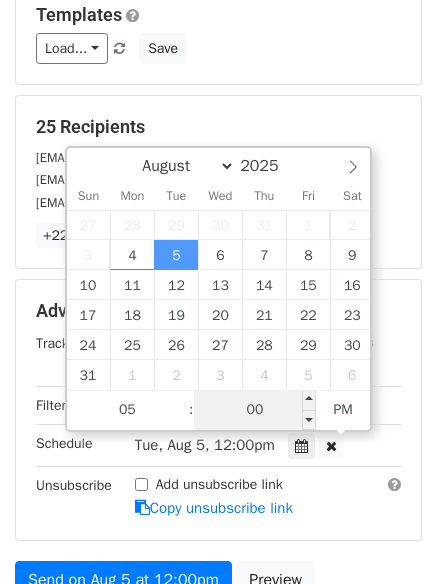 click on "00" at bounding box center (255, 410) 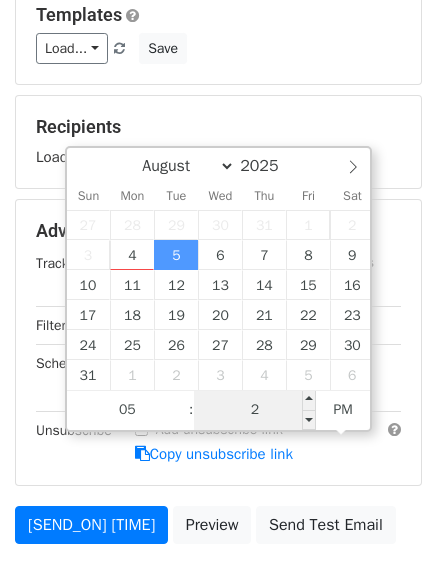 type on "22" 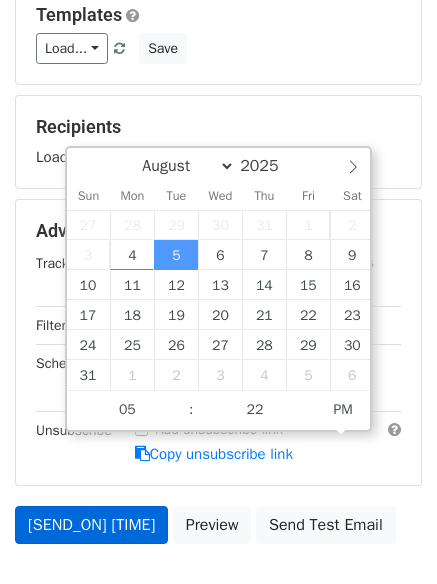 type on "2025-08-05 17:22" 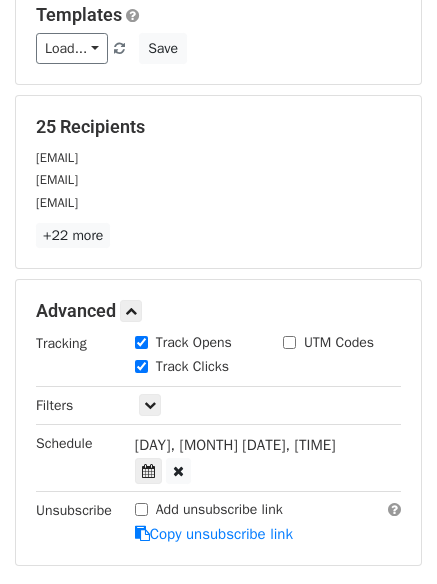 drag, startPoint x: 175, startPoint y: 483, endPoint x: 201, endPoint y: 494, distance: 28.231188 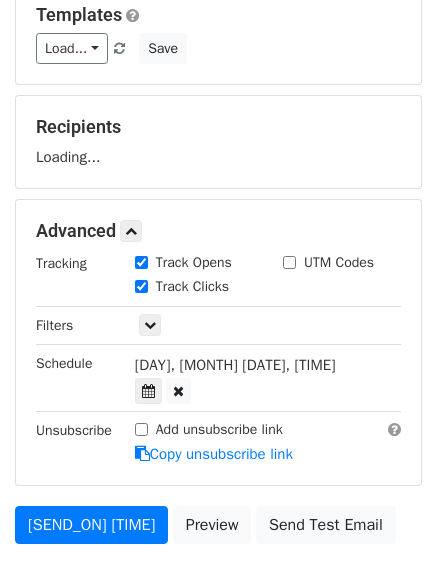 click on "Variables
Copy/paste...
{{Column A}}
{{Column B}}
{{Column C}}
Email column
Column A
Column B
Column C
Templates
Load...
No templates saved
Save
Recipients Loading...
Advanced
Tracking
Track Opens
UTM Codes
Track Clicks
Filters
Only include spreadsheet rows that match the following filters:
Schedule
Tue, Aug 5, 5:22pm
2025-08-05 17:22
Unsubscribe
Add unsubscribe link
Copy unsubscribe link
Send on Aug 5 at 5:22pm
Preview
Send Test Email" at bounding box center (218, 228) 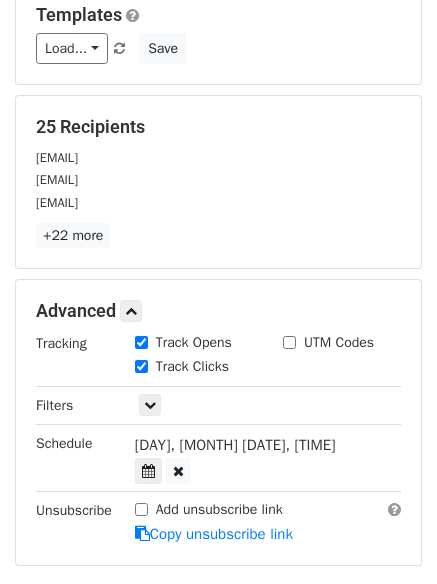 click on "Variables
Copy/paste...
{{Column A}}
{{Column B}}
{{Column C}}
Email column
Column A
Column B
Column C
Templates
Load...
No templates saved
Save
25 Recipients
info@excellinx.com
consult@fintecharbor.com
hello@aiqusearch.com
+22 more
25 Recipients
×
info@excellinx.com
consult@fintecharbor.com
hello@aiqusearch.com
sales@ucghdd.com
adv@prianproperty.com
help@perthitcare.com.au
help@perthticare.com.au
info@digitalhitmen.com.au
support@m1-project.com
hello@thefunnelsmiths.co.uk
support@cyera.io
customercare@cyera.io
support@bigdatasupplyinc.com
hello@agencyhelix.com
support@hytix.com
apply@businesscapital.com
info@questglt.com
johnmehaffey@onlineunitedstatescasinos.org
info@thestoragebox.com
office@maizeinc.ca" at bounding box center (218, 268) 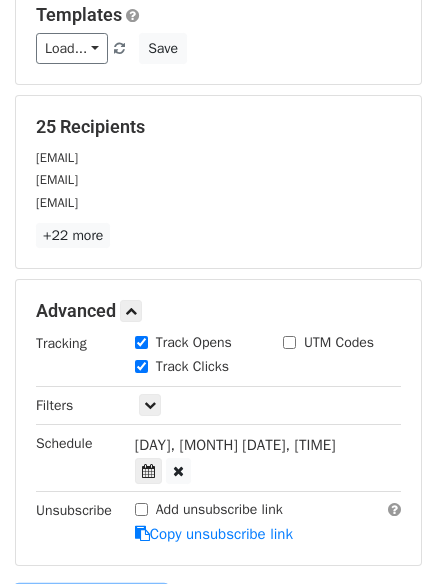 click on "Send on Aug 5 at 5:22pm" at bounding box center (91, 605) 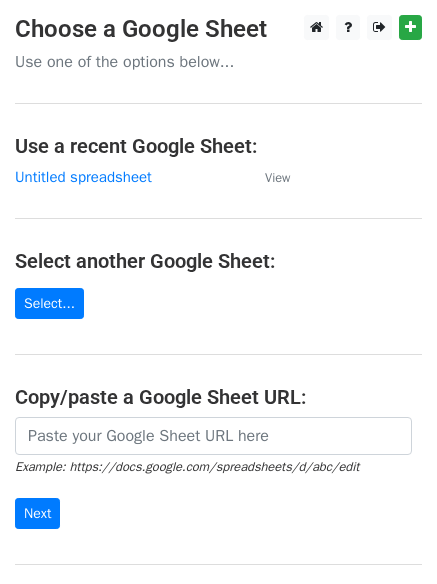 scroll, scrollTop: 0, scrollLeft: 0, axis: both 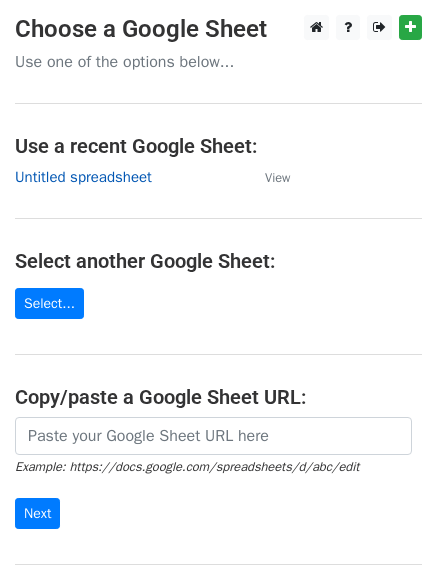 click on "Untitled spreadsheet" at bounding box center (83, 177) 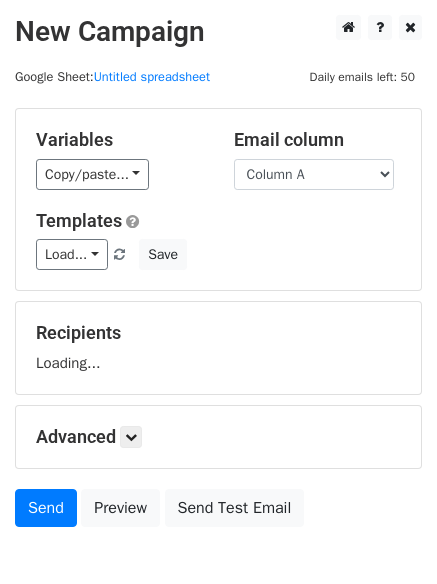 scroll, scrollTop: 0, scrollLeft: 0, axis: both 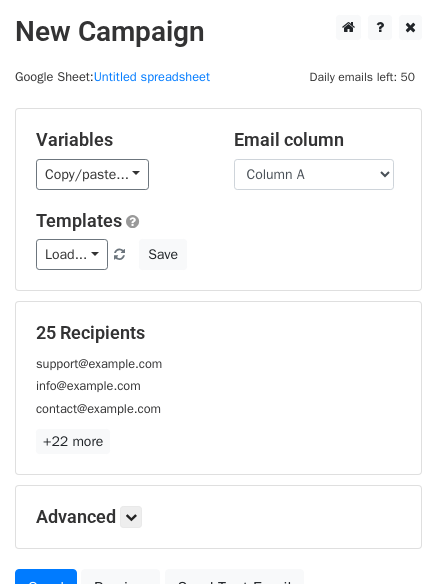 click on "Load...
No templates saved
Save" at bounding box center (218, 254) 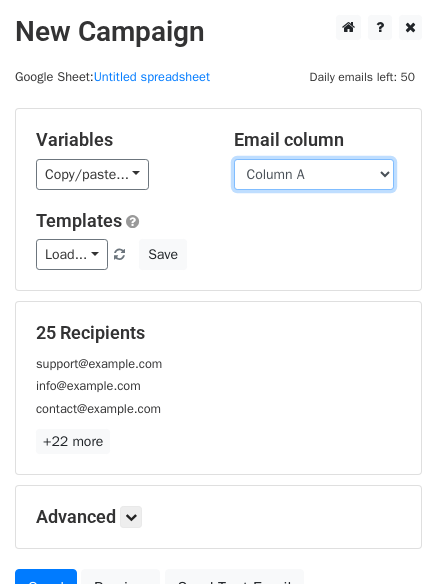 drag, startPoint x: 303, startPoint y: 171, endPoint x: 304, endPoint y: 188, distance: 17.029387 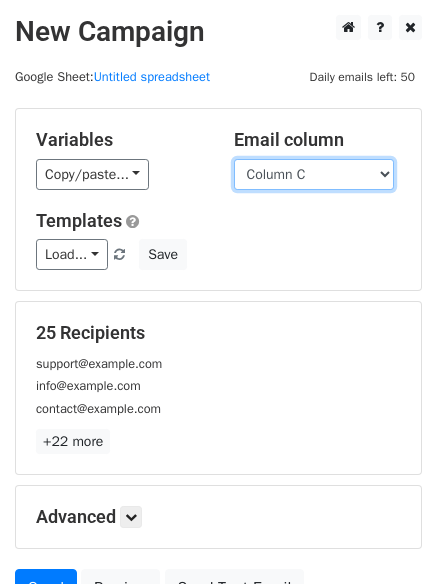 click on "Column A
Column B
Column C" at bounding box center [314, 174] 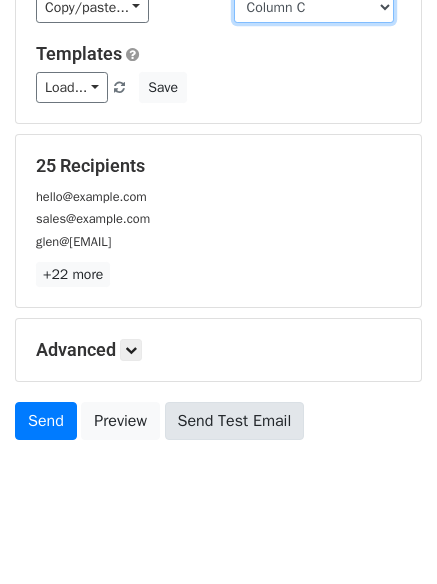 scroll, scrollTop: 193, scrollLeft: 0, axis: vertical 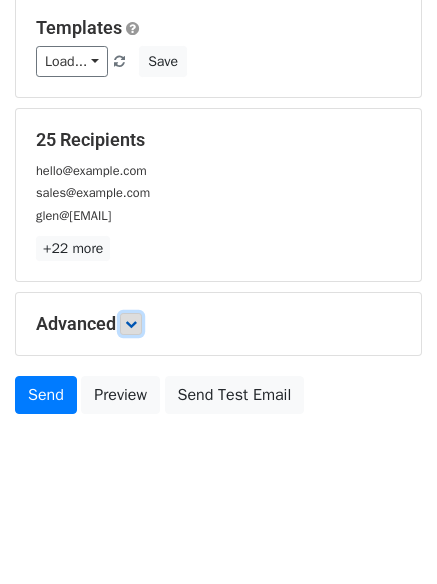 click at bounding box center [131, 324] 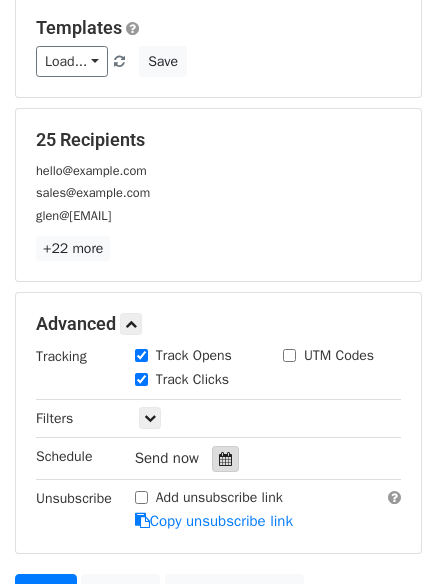 click at bounding box center (225, 459) 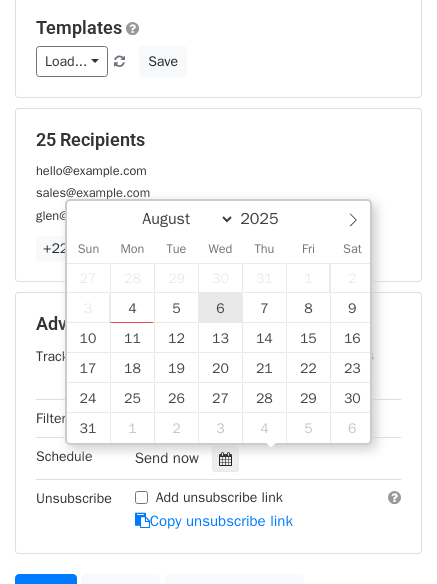 type on "2025-08-06 12:00" 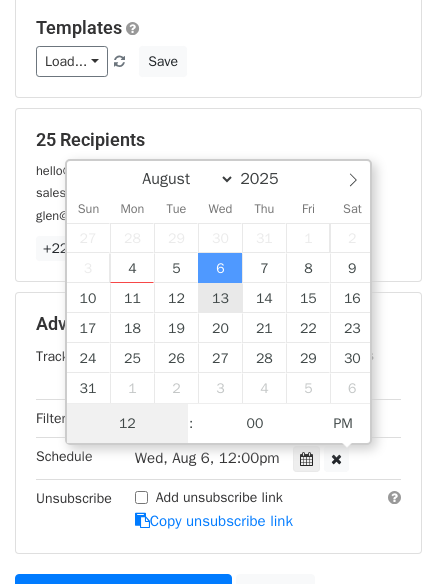 scroll, scrollTop: 1, scrollLeft: 0, axis: vertical 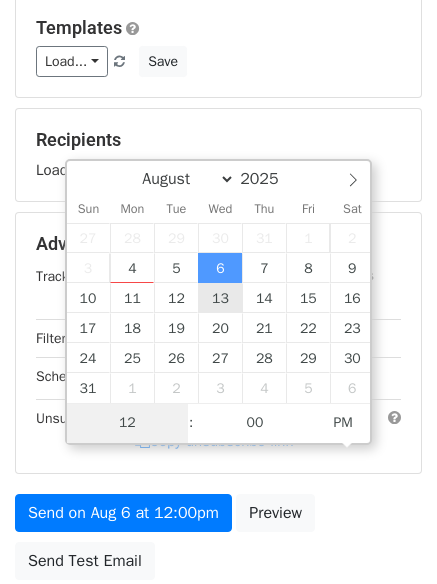 type on "6" 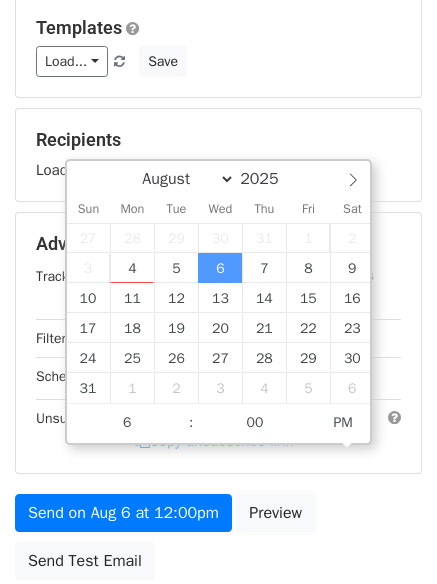 type on "2025-08-06 18:00" 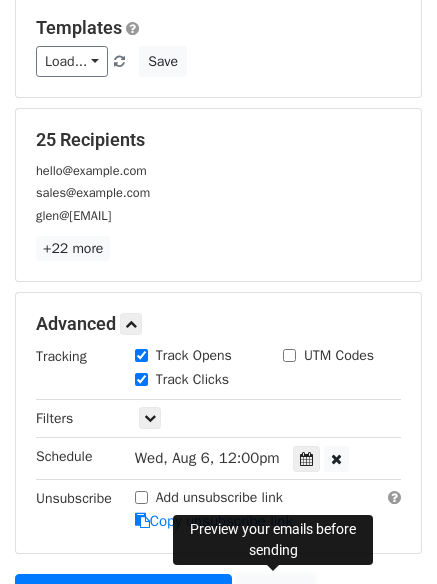 click on "Preview" at bounding box center (275, 593) 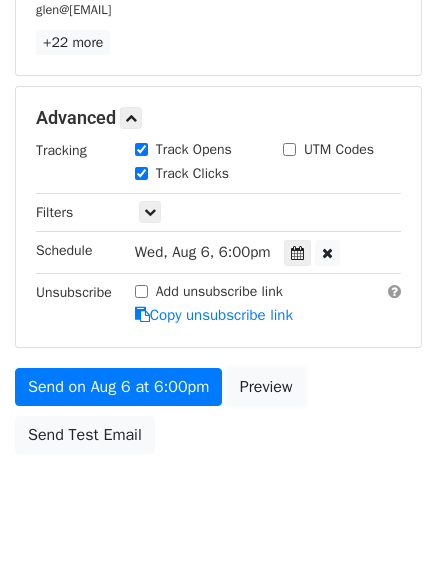 scroll, scrollTop: 357, scrollLeft: 0, axis: vertical 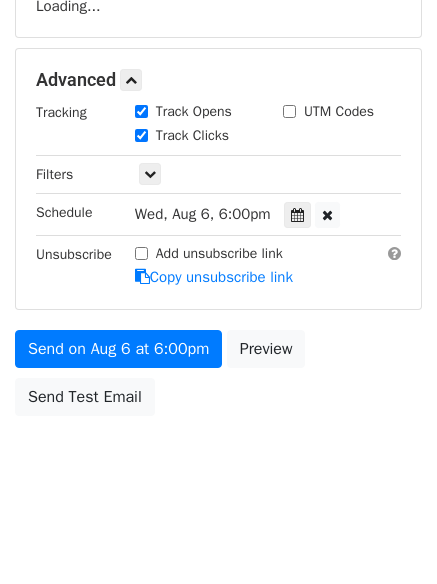 drag, startPoint x: 240, startPoint y: 406, endPoint x: 247, endPoint y: 425, distance: 20.248457 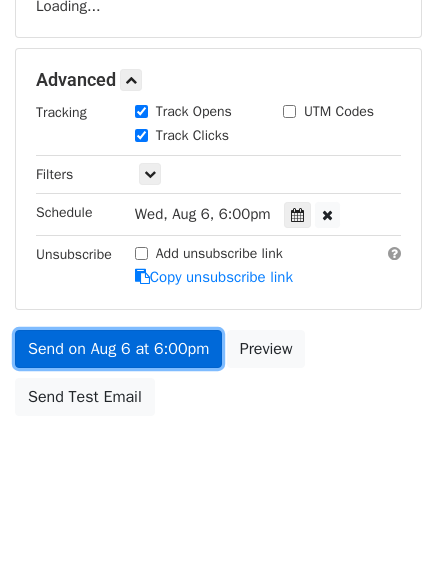 drag, startPoint x: 173, startPoint y: 355, endPoint x: 160, endPoint y: 359, distance: 13.601471 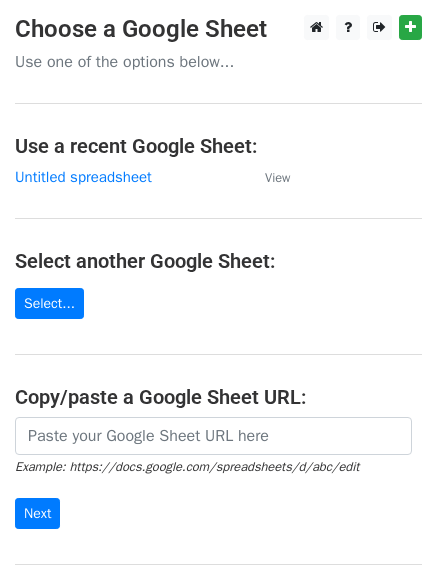 scroll, scrollTop: 0, scrollLeft: 0, axis: both 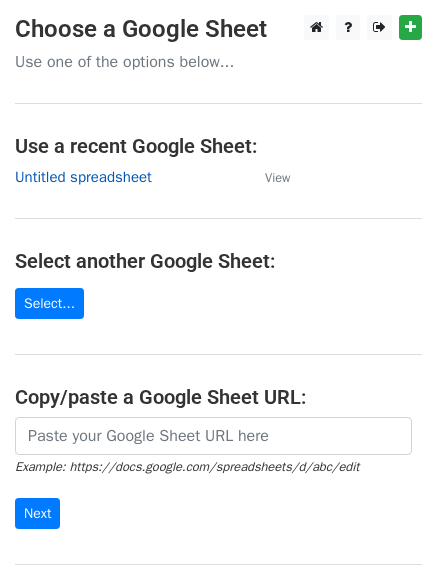 click on "Untitled spreadsheet" at bounding box center [83, 177] 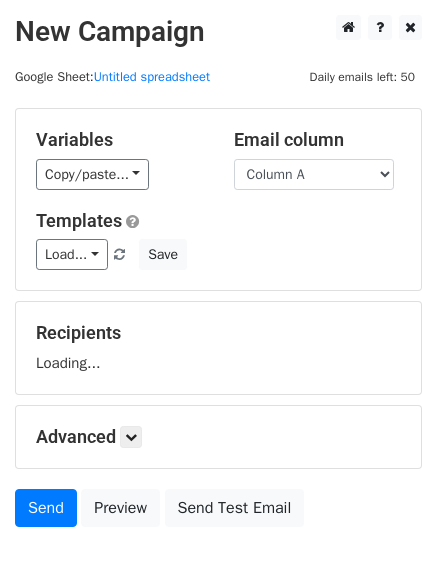 scroll, scrollTop: 0, scrollLeft: 0, axis: both 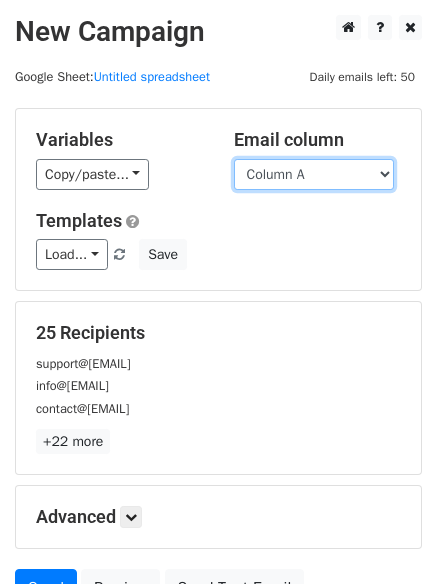 click on "Column A
Column B
Column C" at bounding box center [314, 174] 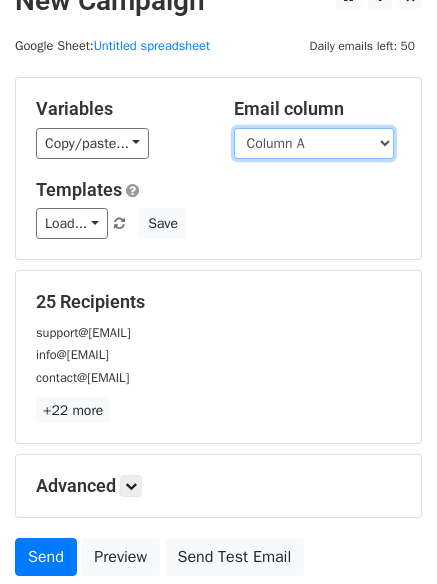 scroll, scrollTop: 193, scrollLeft: 0, axis: vertical 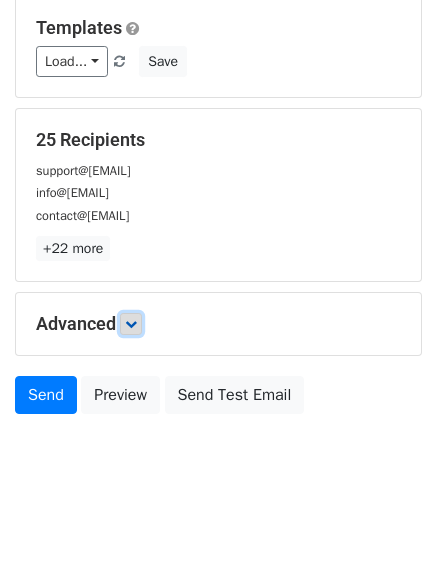 click at bounding box center (131, 324) 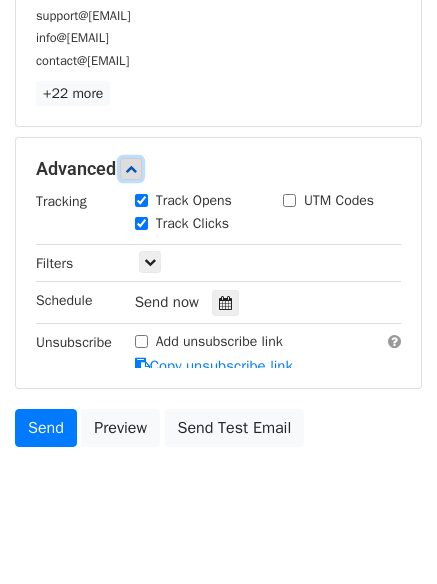 scroll, scrollTop: 356, scrollLeft: 0, axis: vertical 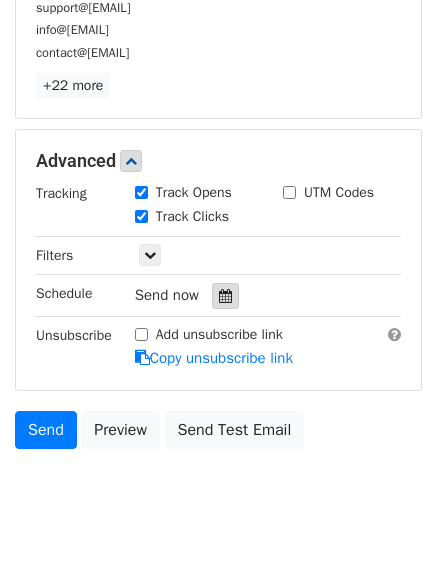 click at bounding box center (225, 296) 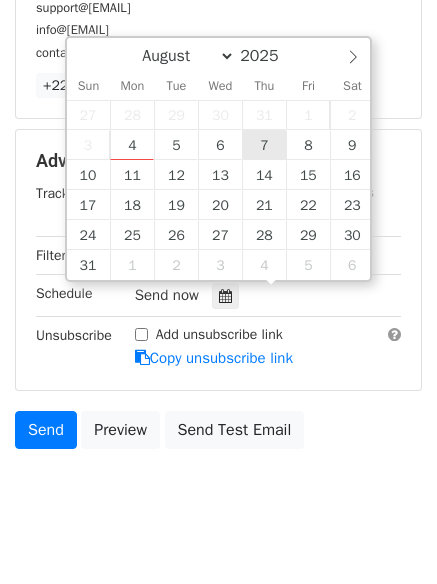 type on "2025-08-07 12:00" 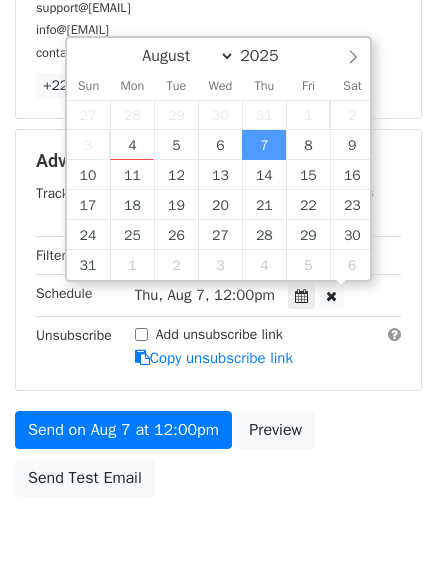scroll, scrollTop: 1, scrollLeft: 0, axis: vertical 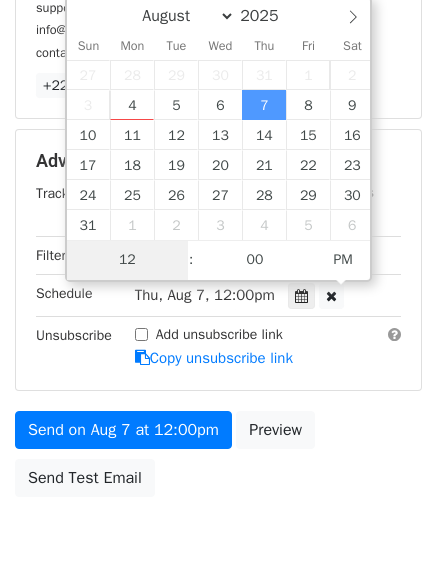 type on "7" 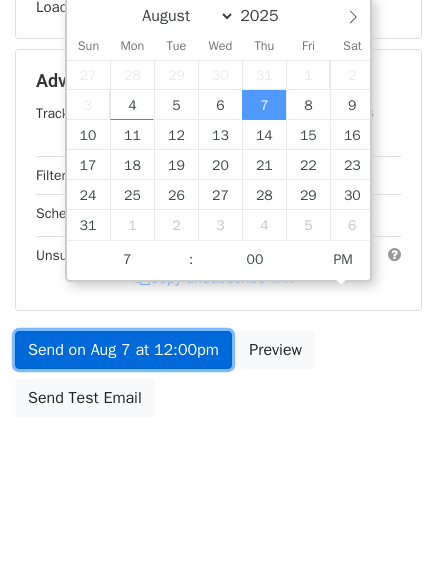 type on "2025-08-07 19:00" 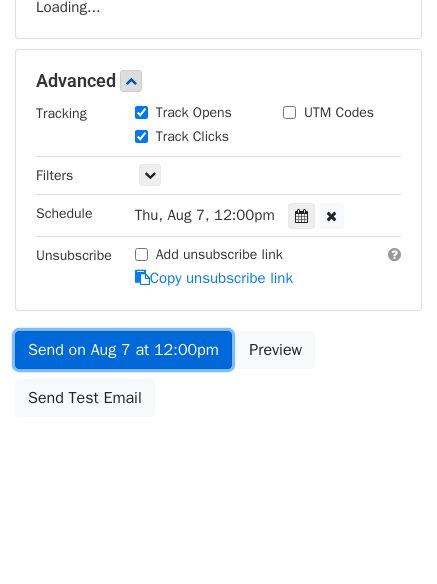 drag, startPoint x: 193, startPoint y: 337, endPoint x: 214, endPoint y: 338, distance: 21.023796 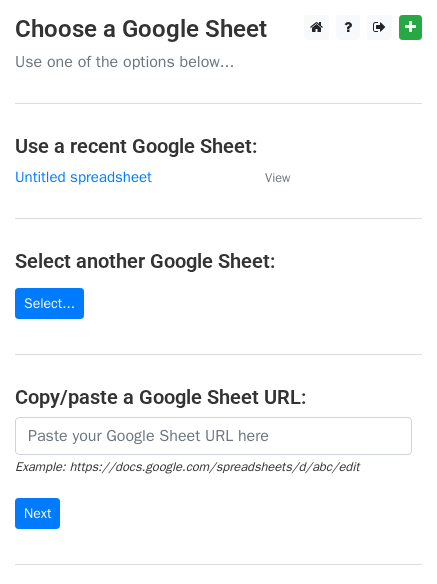 scroll, scrollTop: 0, scrollLeft: 0, axis: both 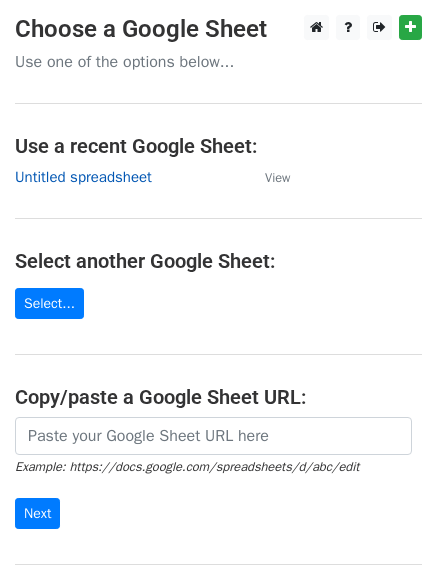 click on "Untitled spreadsheet" at bounding box center (83, 177) 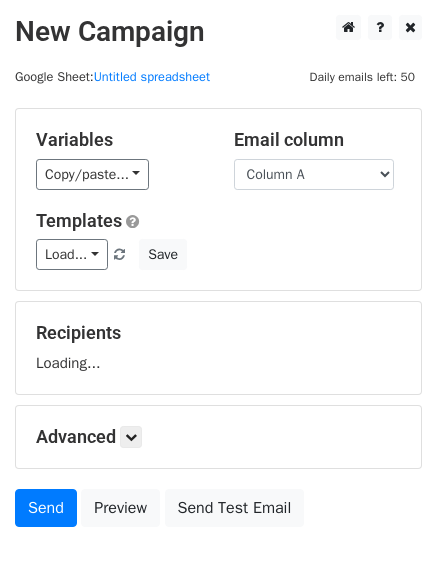 scroll, scrollTop: 0, scrollLeft: 0, axis: both 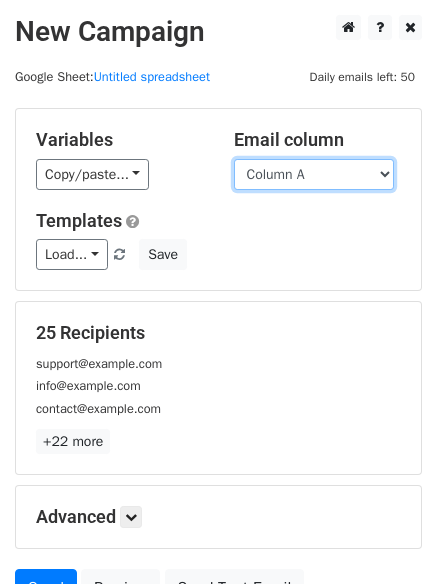 drag, startPoint x: 296, startPoint y: 177, endPoint x: 291, endPoint y: 187, distance: 11.18034 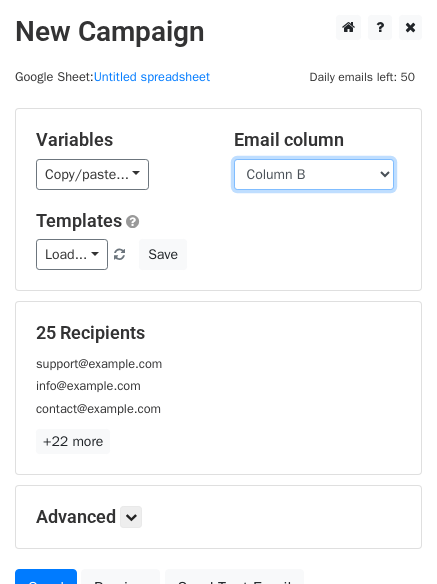 click on "Column A
Column B
Column C" at bounding box center (314, 174) 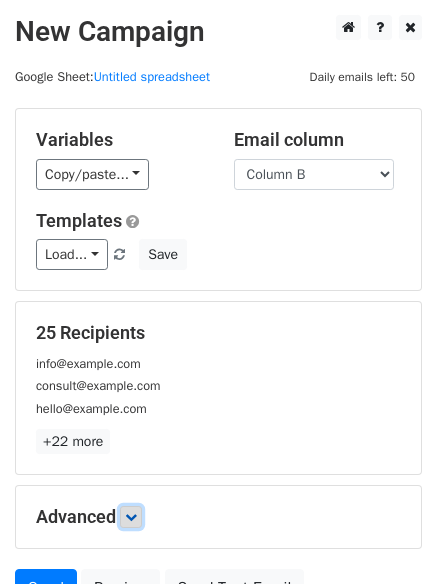 click at bounding box center (131, 517) 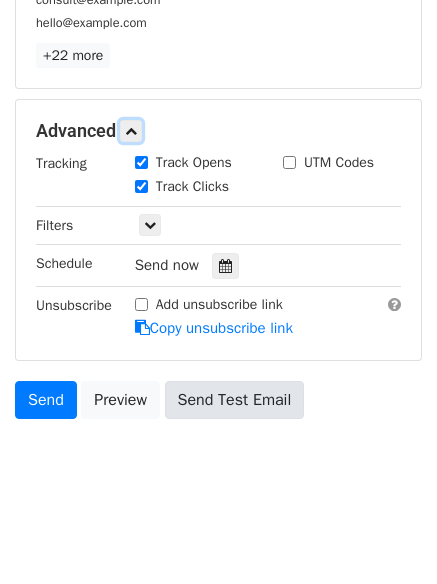 scroll, scrollTop: 389, scrollLeft: 0, axis: vertical 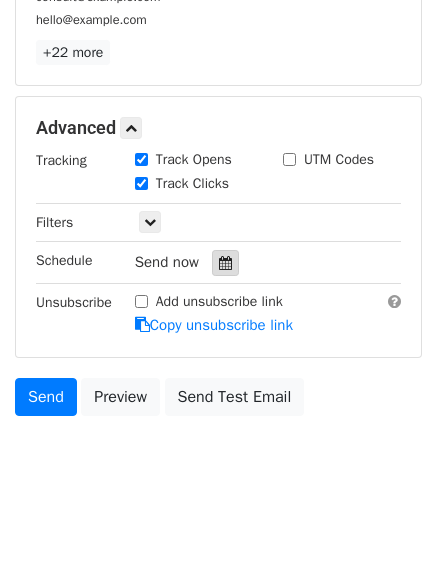 click at bounding box center [225, 263] 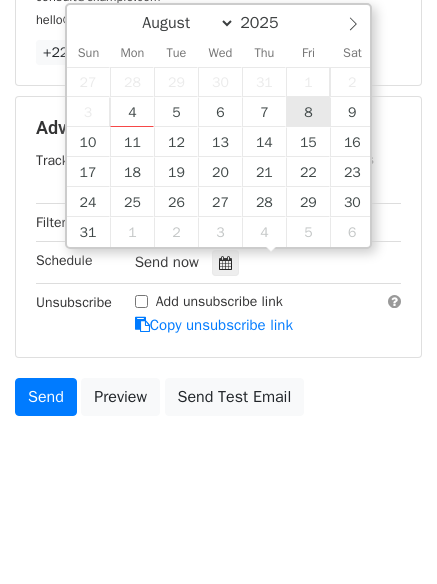type on "2025-08-08 12:00" 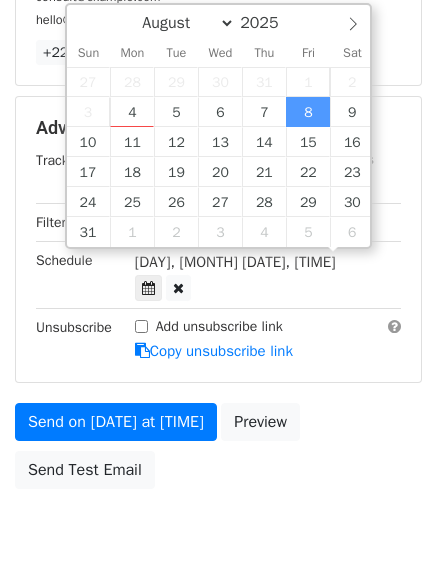 scroll, scrollTop: 1, scrollLeft: 0, axis: vertical 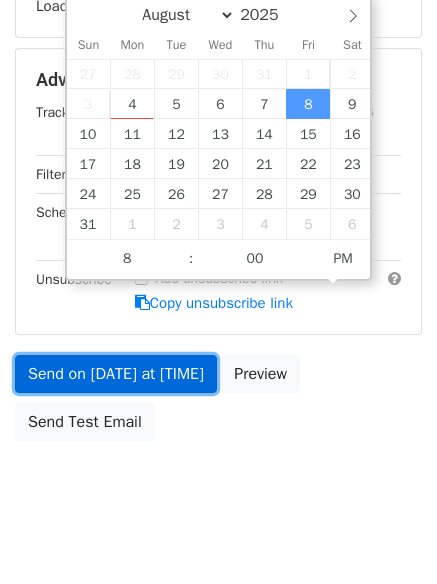 type on "2025-08-08 20:00" 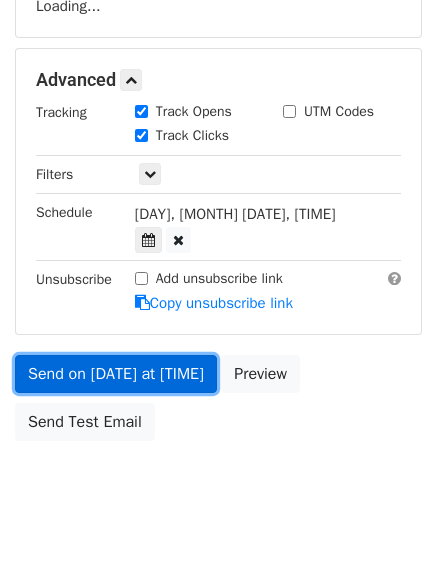 click on "Send on Aug 8 at 12:00pm" at bounding box center (116, 374) 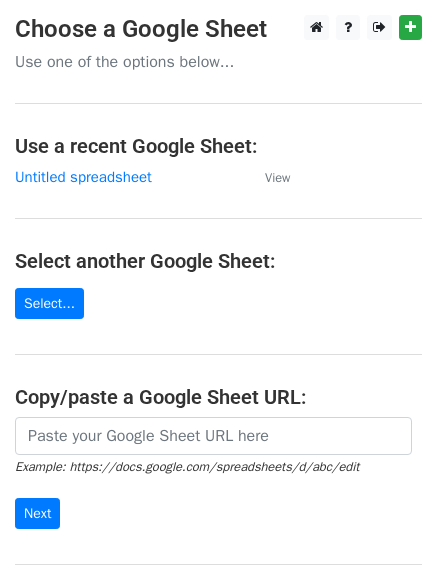 scroll, scrollTop: 0, scrollLeft: 0, axis: both 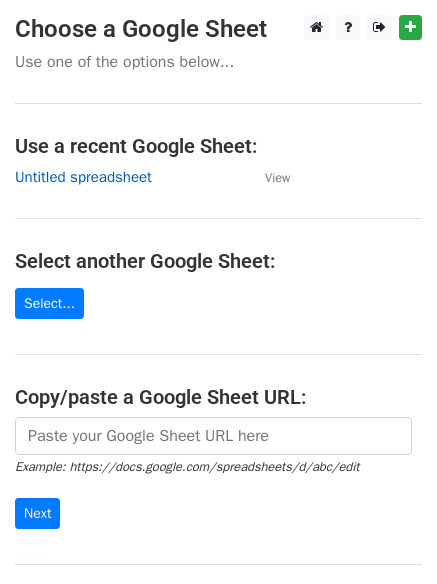 click on "Untitled spreadsheet" at bounding box center [83, 177] 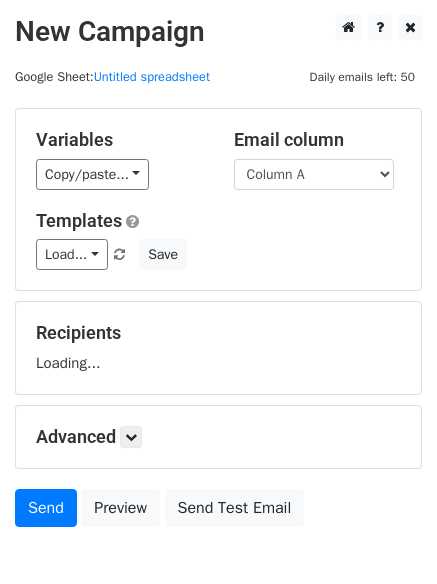 scroll, scrollTop: 0, scrollLeft: 0, axis: both 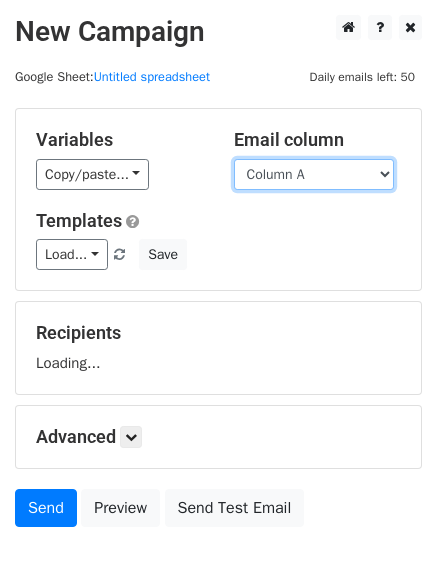 drag, startPoint x: 342, startPoint y: 175, endPoint x: 346, endPoint y: 208, distance: 33.24154 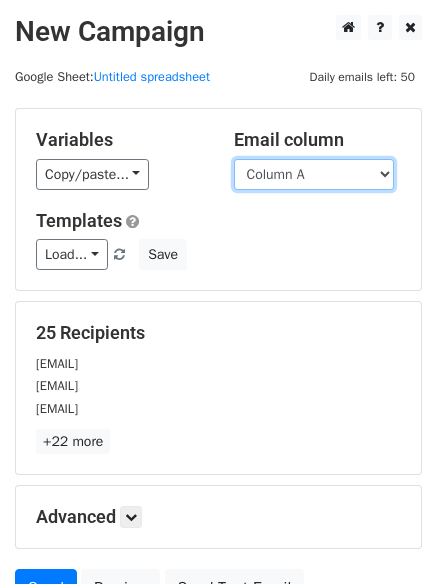click on "Column A
Column B
Column C" at bounding box center (314, 174) 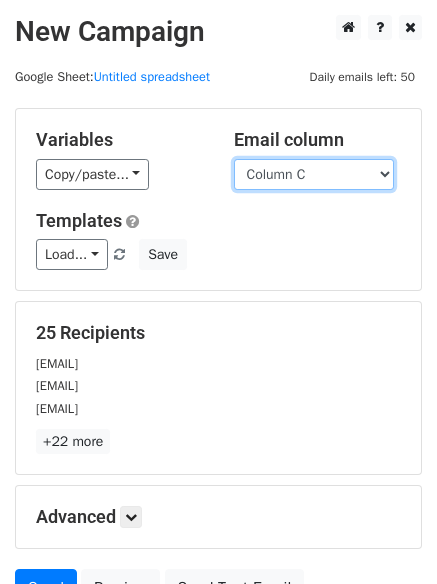 click on "Column A
Column B
Column C" at bounding box center [314, 174] 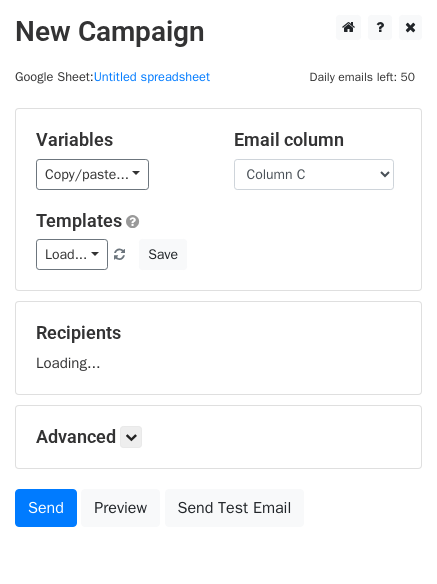 click on "Load...
No templates saved
Save" at bounding box center (218, 254) 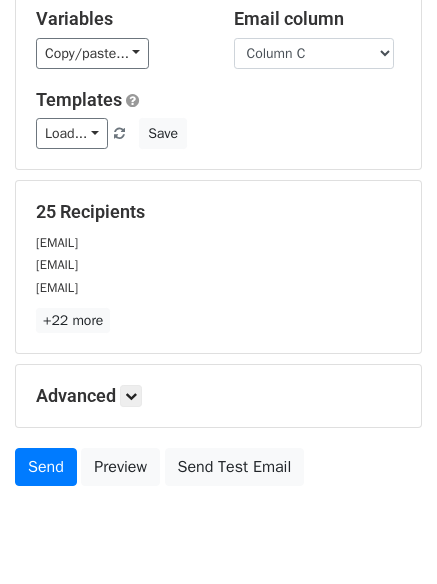 scroll, scrollTop: 193, scrollLeft: 0, axis: vertical 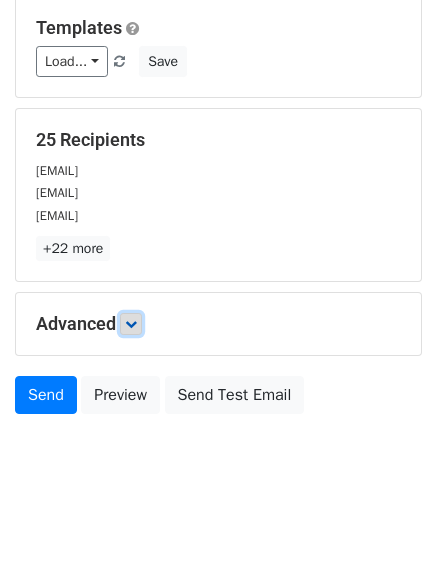 click at bounding box center [131, 324] 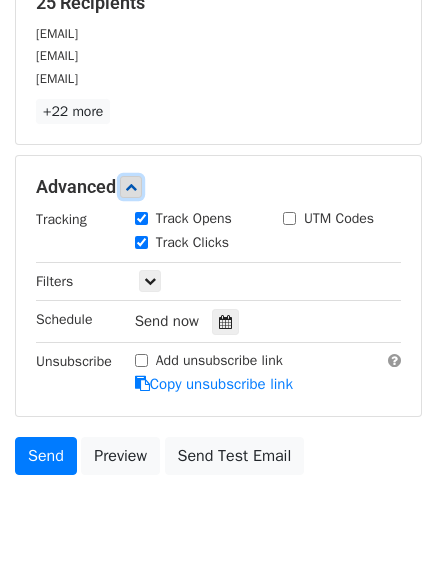 scroll, scrollTop: 340, scrollLeft: 0, axis: vertical 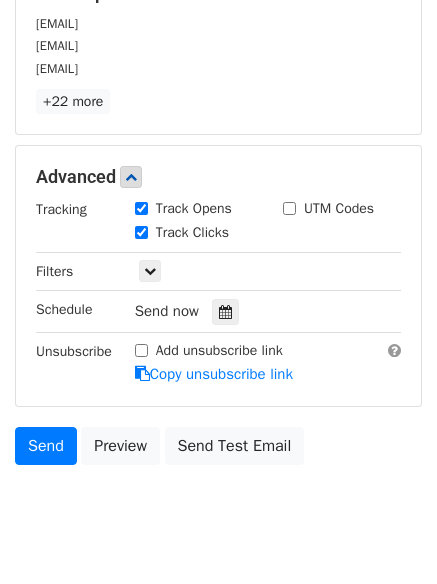 drag, startPoint x: 221, startPoint y: 307, endPoint x: 226, endPoint y: 294, distance: 13.928389 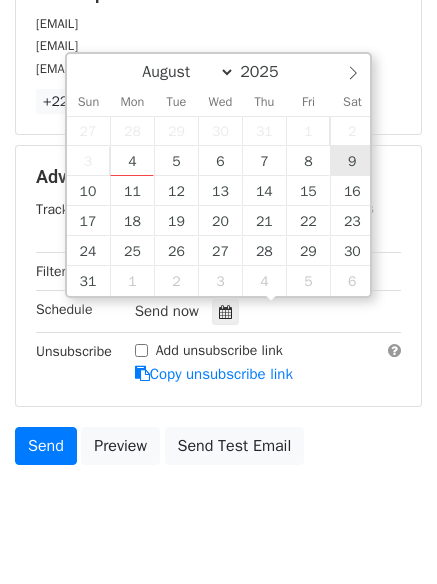 type on "2025-08-09 12:00" 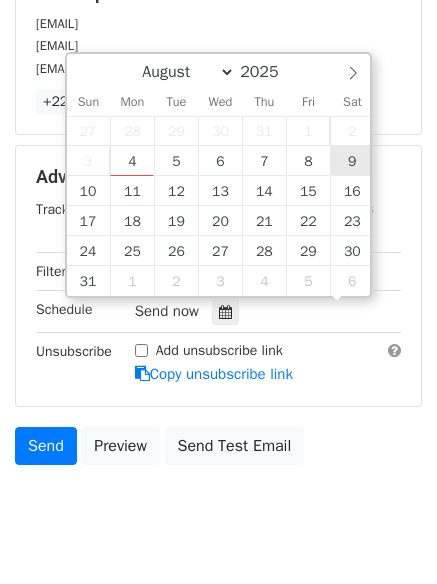 scroll, scrollTop: 1, scrollLeft: 0, axis: vertical 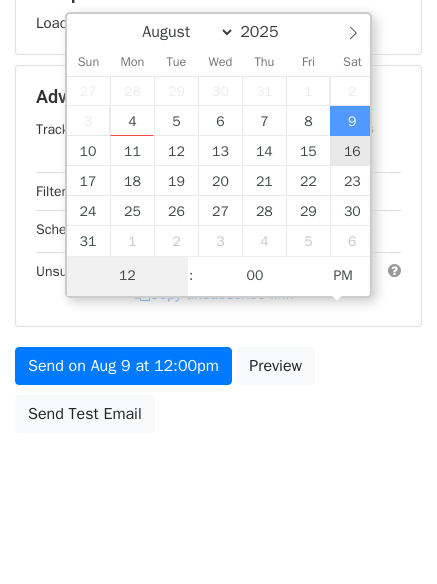 type on "9" 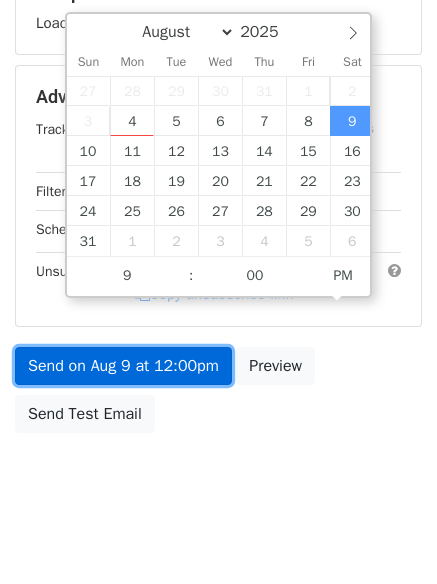 type on "2025-08-09 21:00" 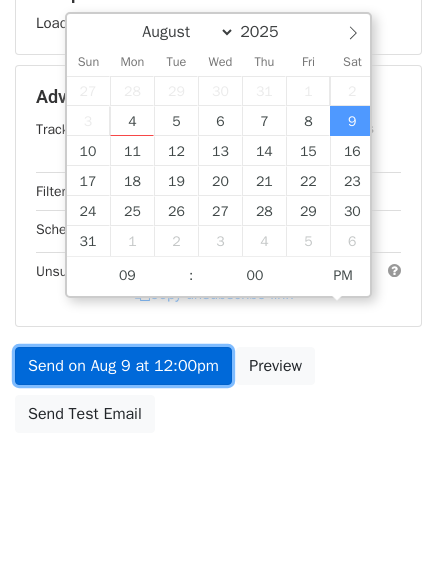 click on "Send on Aug 9 at 12:00pm" at bounding box center (123, 366) 